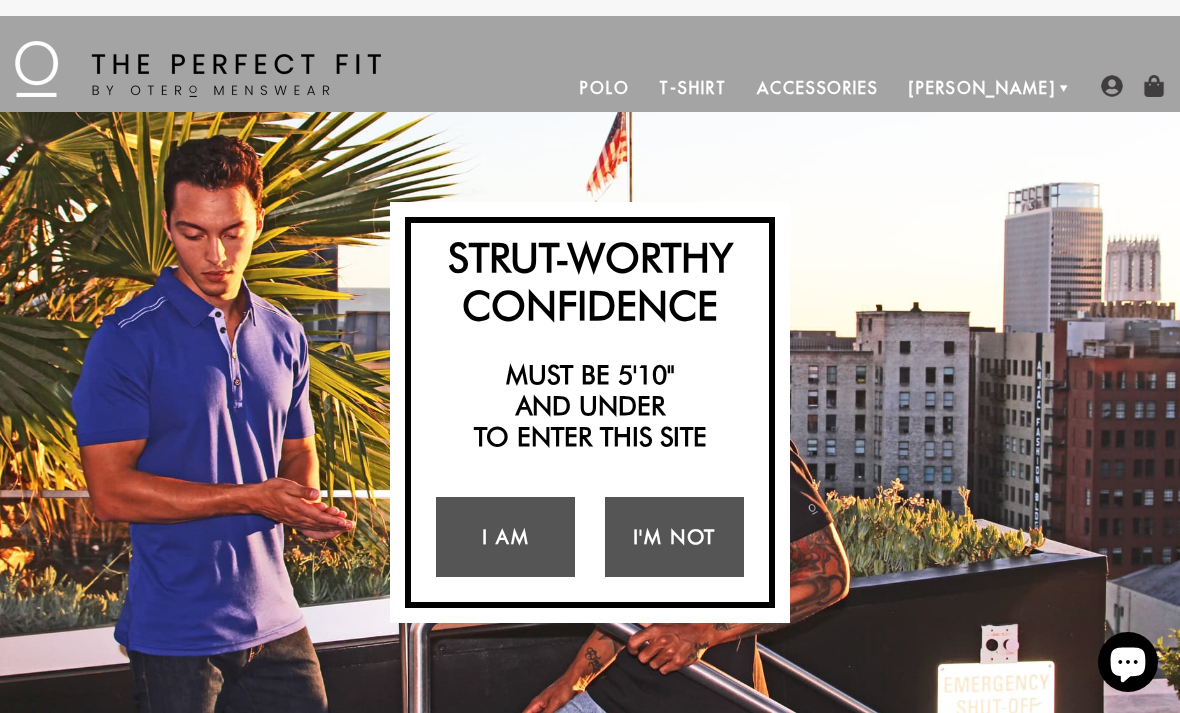 scroll, scrollTop: 0, scrollLeft: 0, axis: both 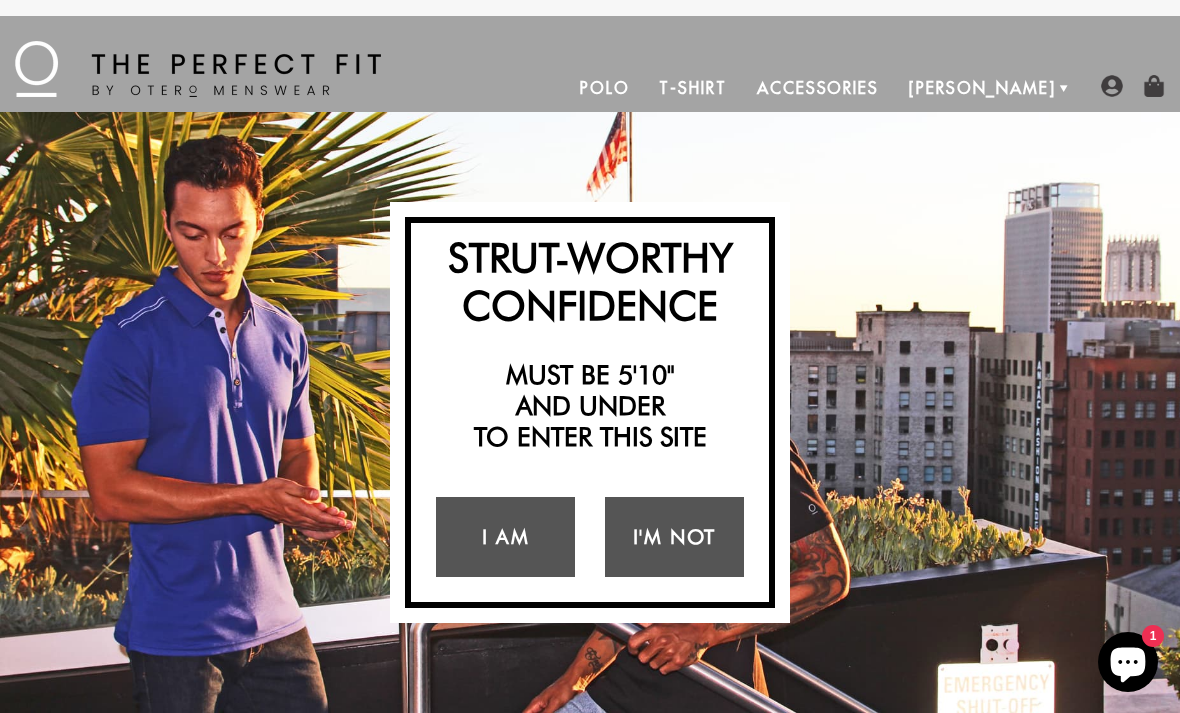 click on "I Am" at bounding box center (505, 537) 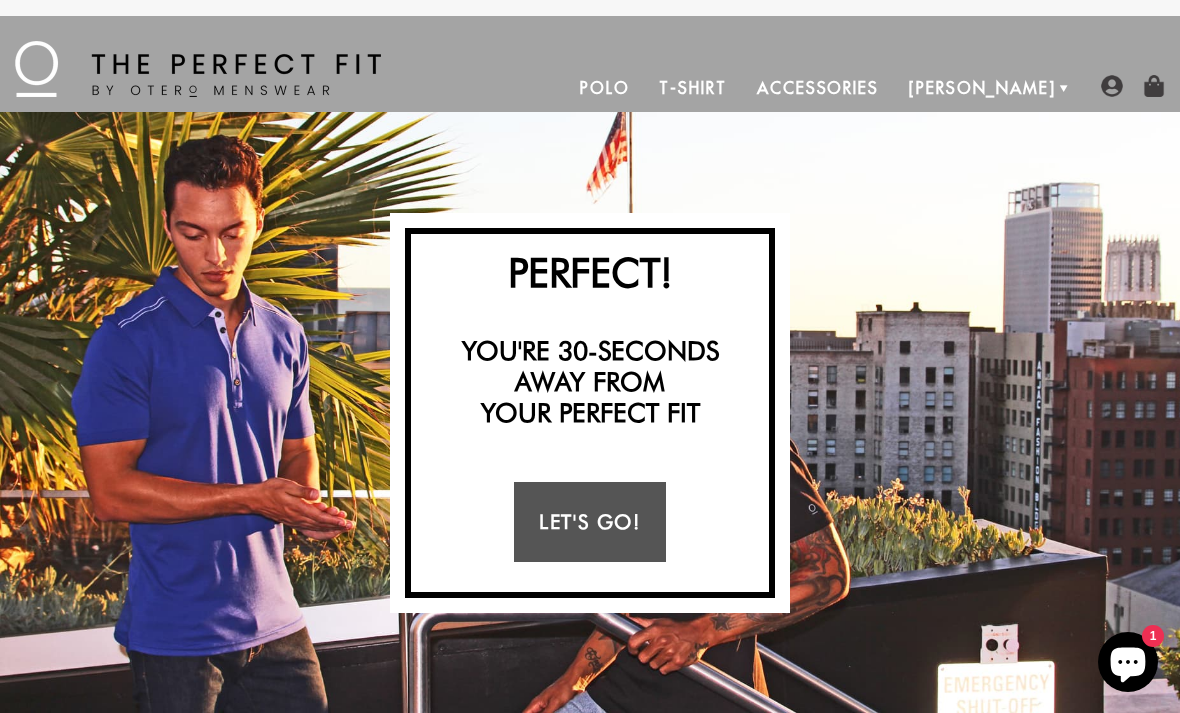 click on "Let's Go!" at bounding box center (589, 522) 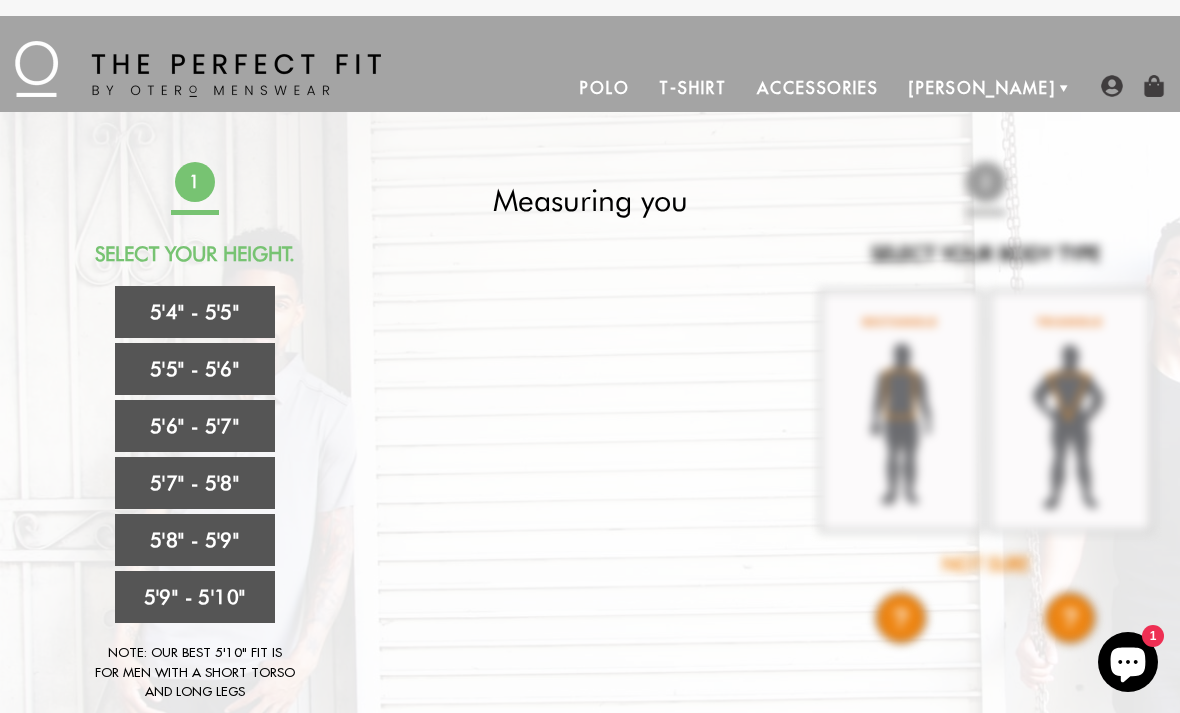 click on "5'4" - 5'5"" at bounding box center (195, 312) 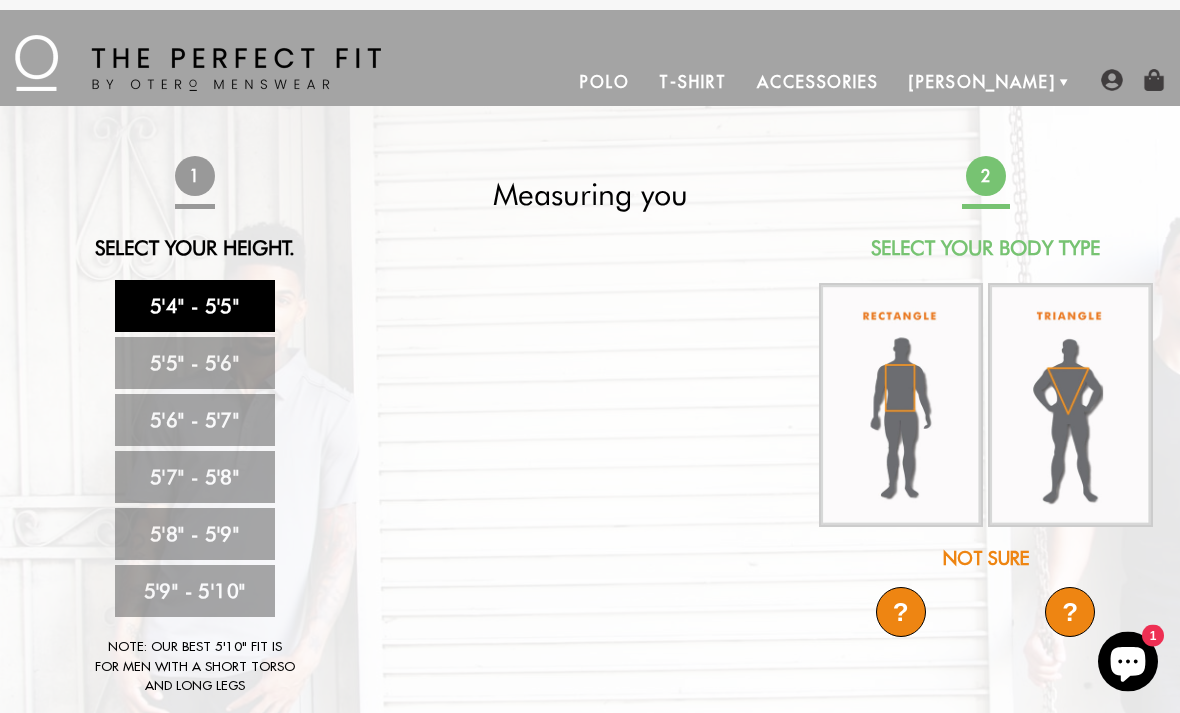 scroll, scrollTop: 6, scrollLeft: 0, axis: vertical 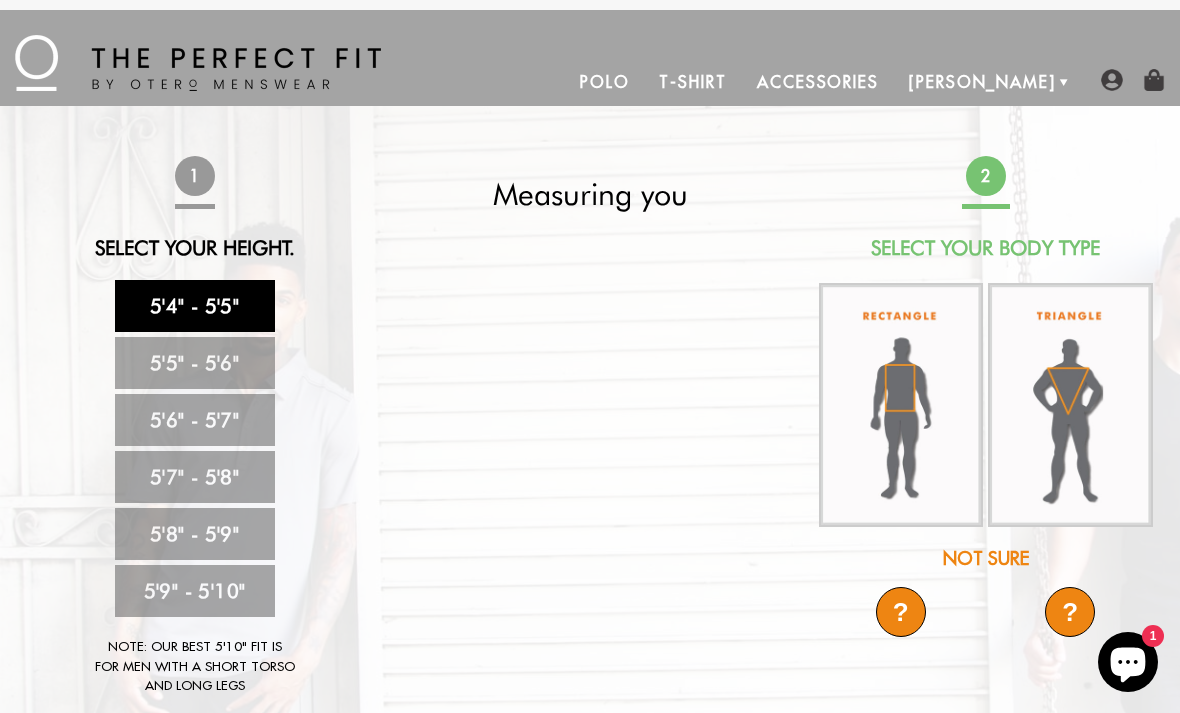 click at bounding box center [1070, 405] 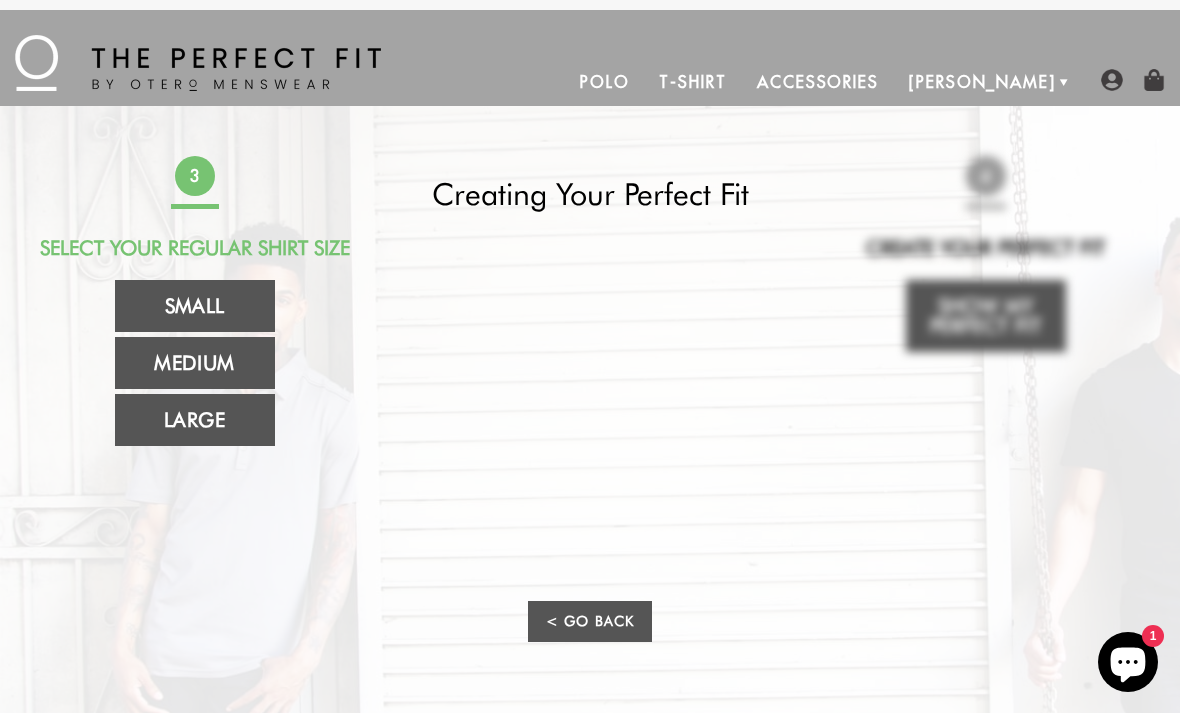 click on "Medium" at bounding box center (195, 363) 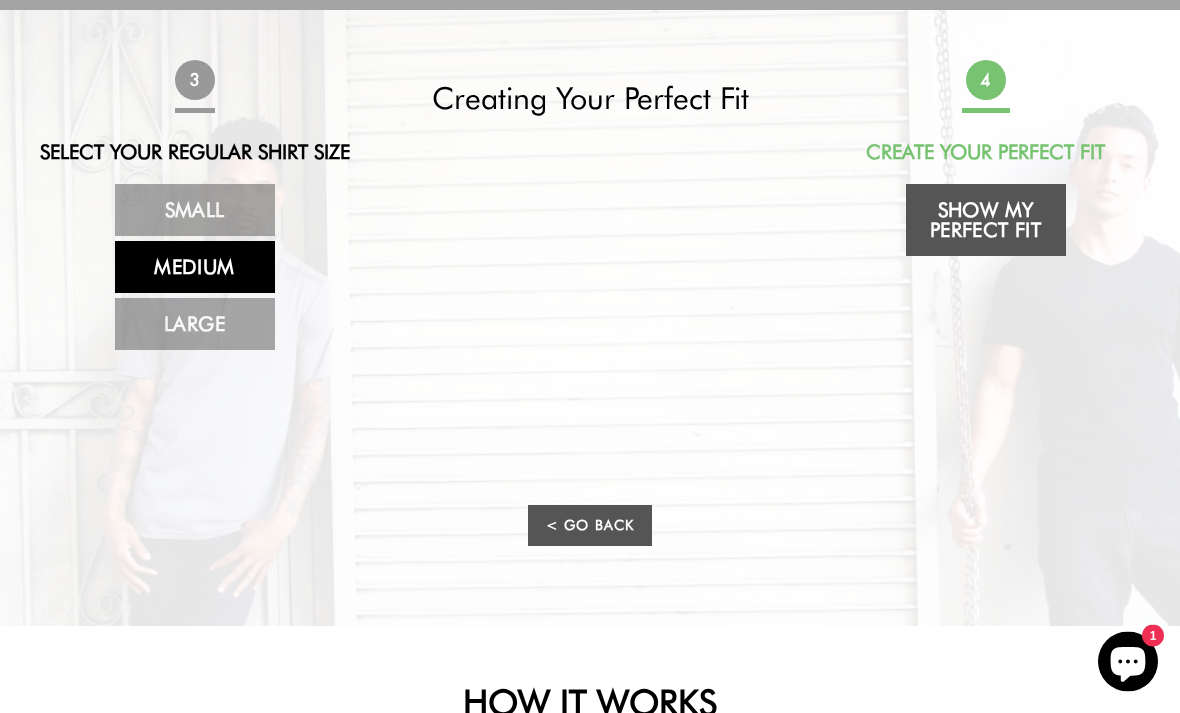 scroll, scrollTop: 72, scrollLeft: 0, axis: vertical 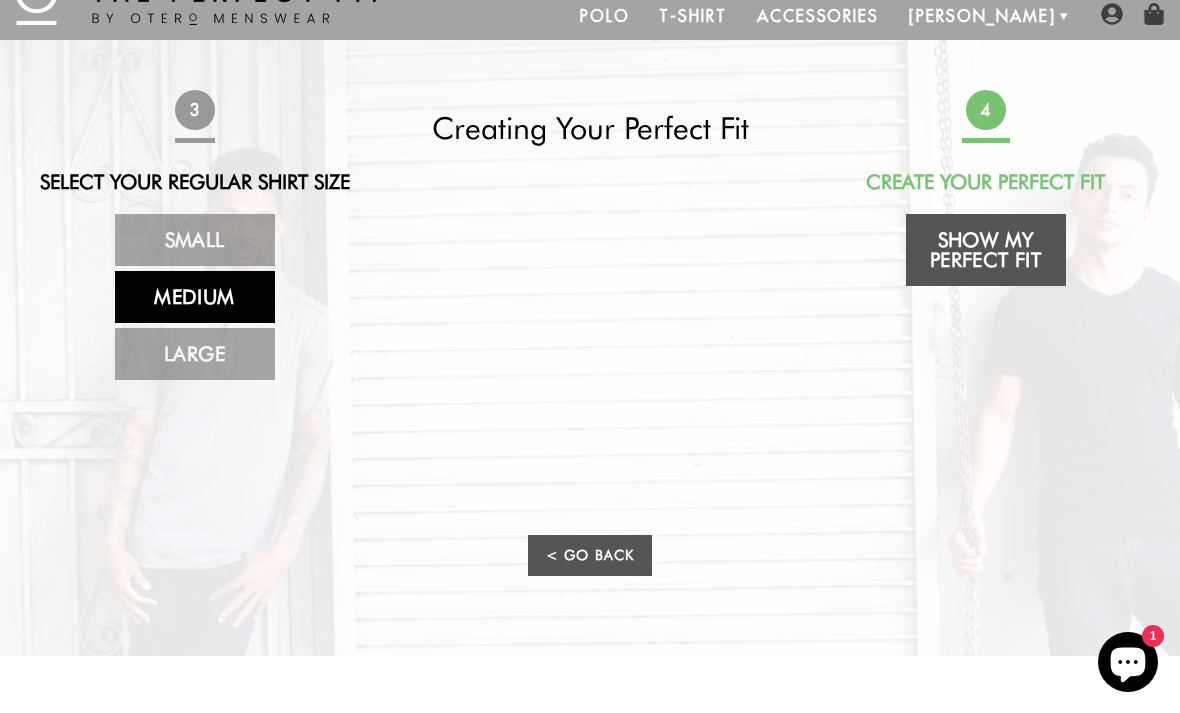 click on "Show My Perfect Fit" at bounding box center (986, 250) 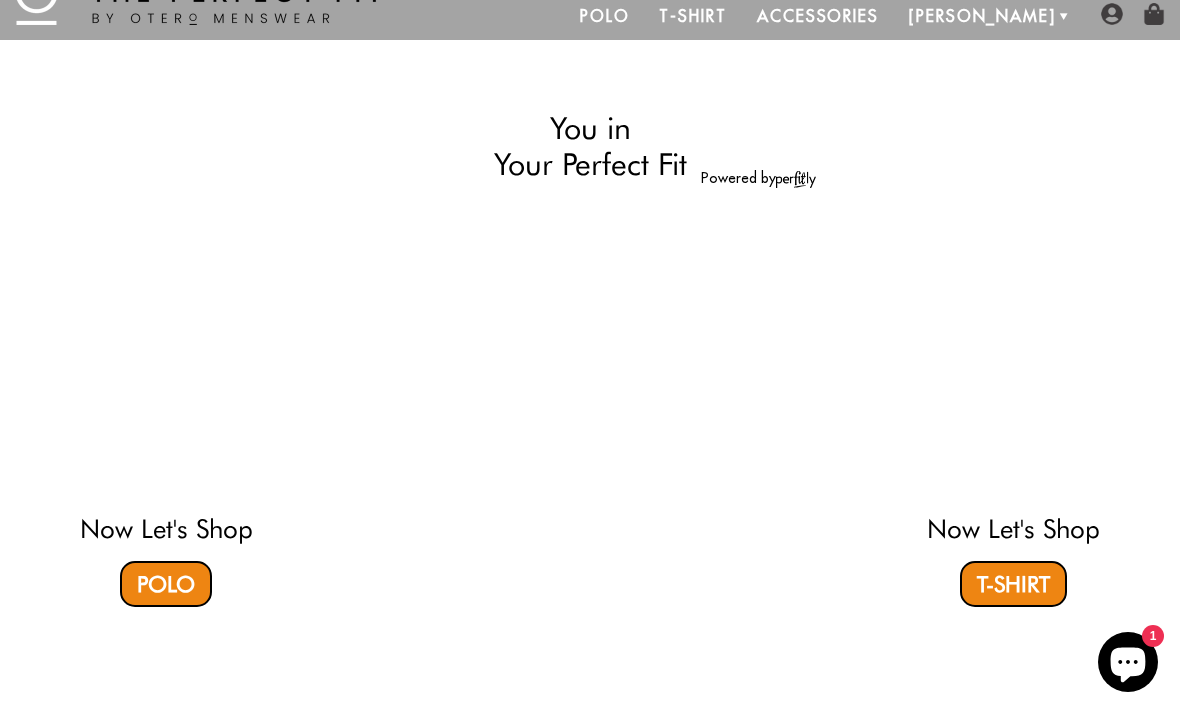 select on "triangle" 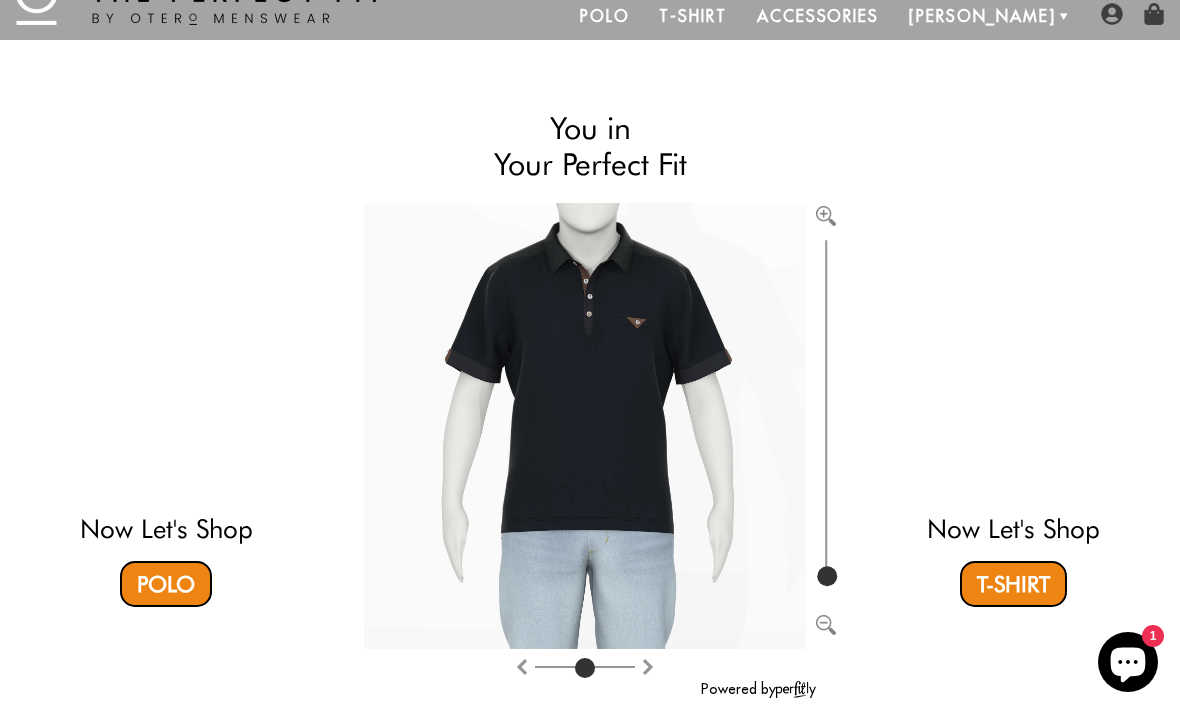 click on "T-Shirt" at bounding box center (1013, 584) 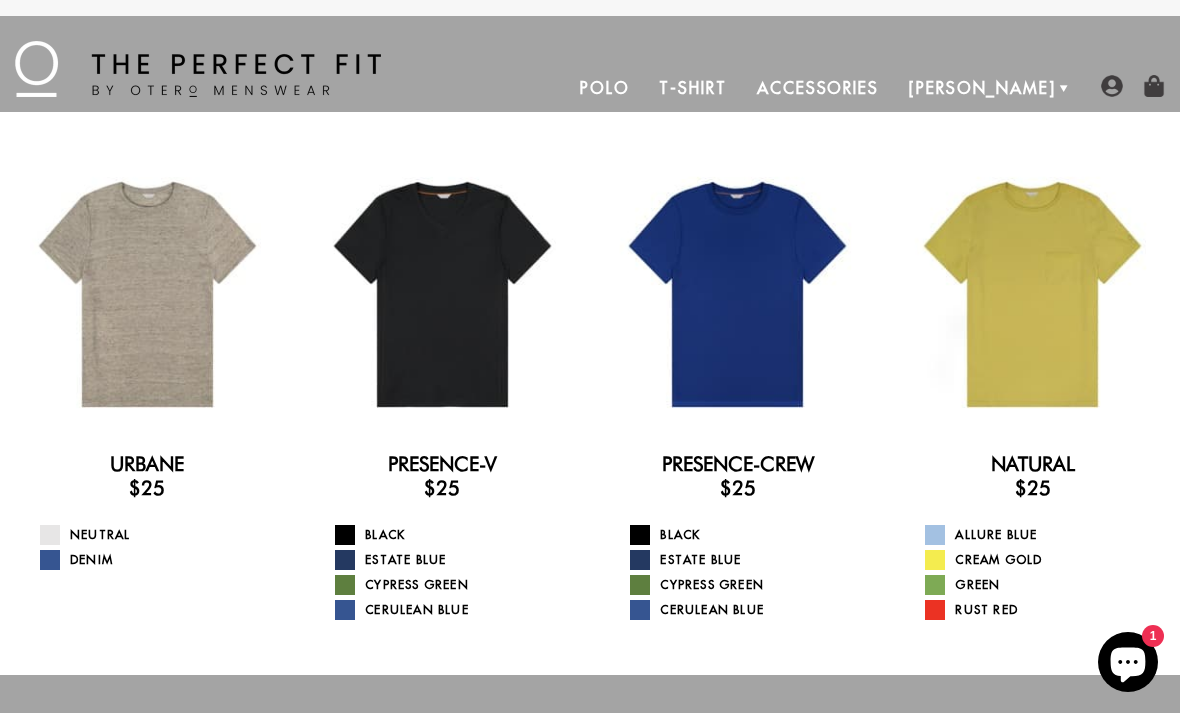 scroll, scrollTop: 0, scrollLeft: 0, axis: both 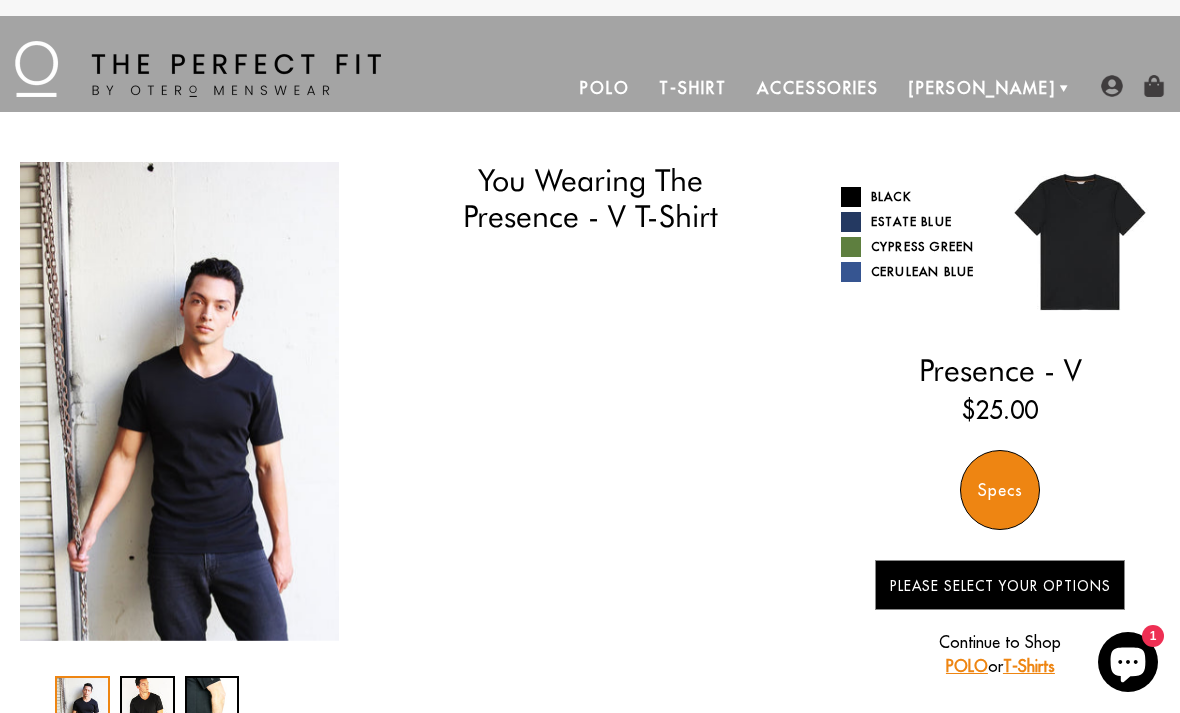select on "triangle" 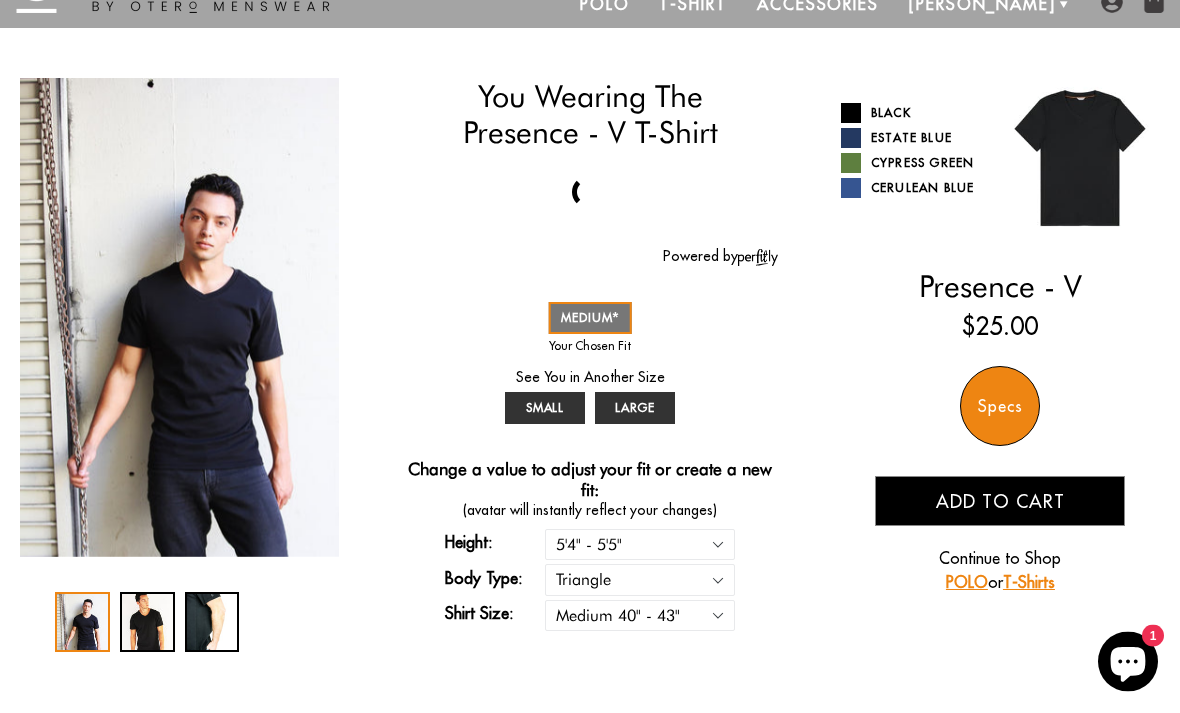 scroll, scrollTop: 84, scrollLeft: 0, axis: vertical 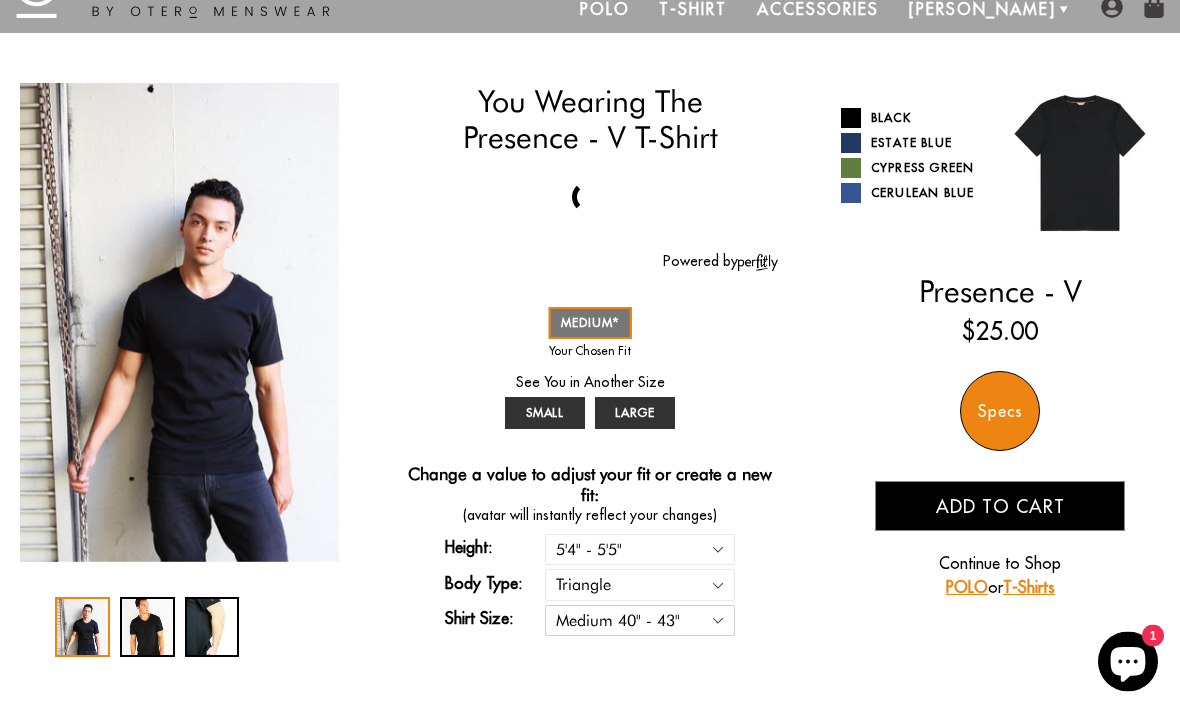 click on "Small 36" - 39" Medium 40" - 43" Large 44" - 47"" at bounding box center (640, 621) 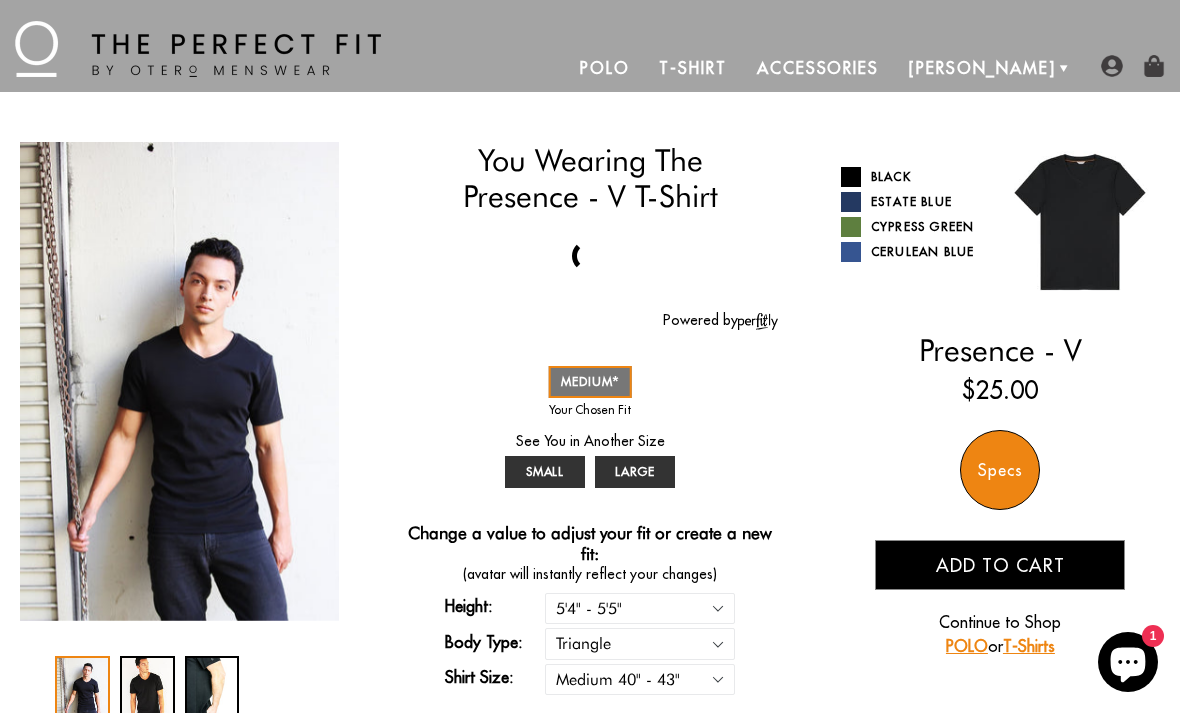scroll, scrollTop: 21, scrollLeft: 0, axis: vertical 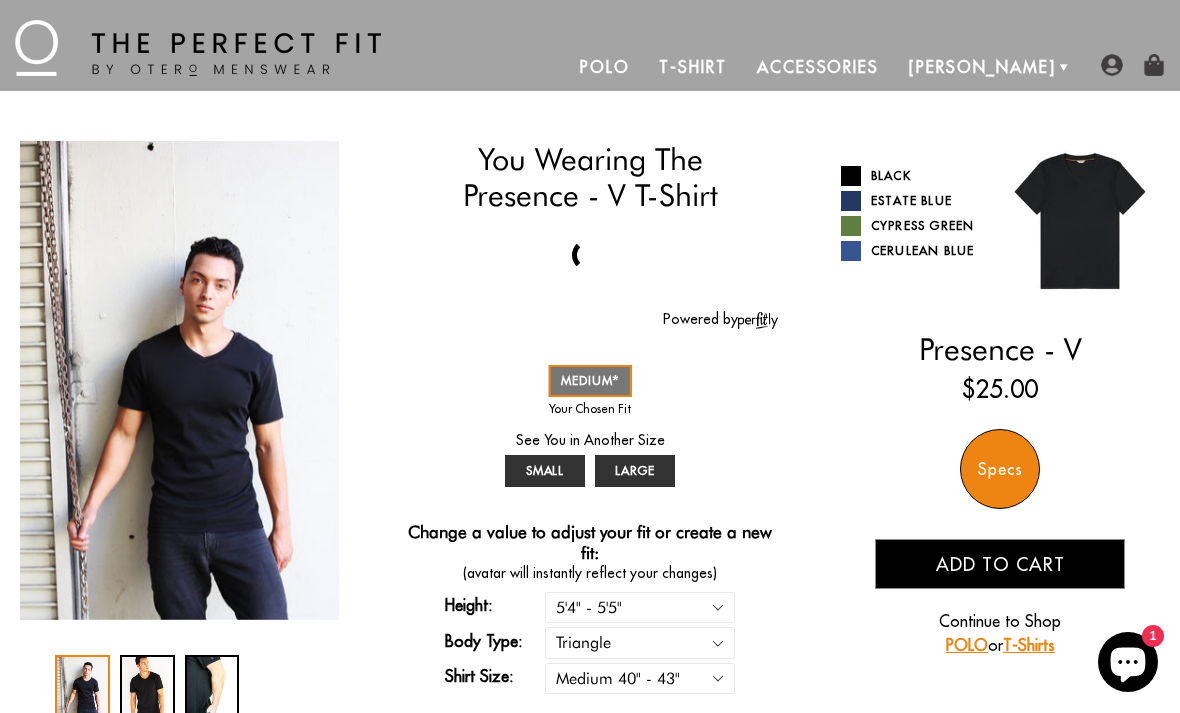 click on "Add to cart" at bounding box center [1000, 564] 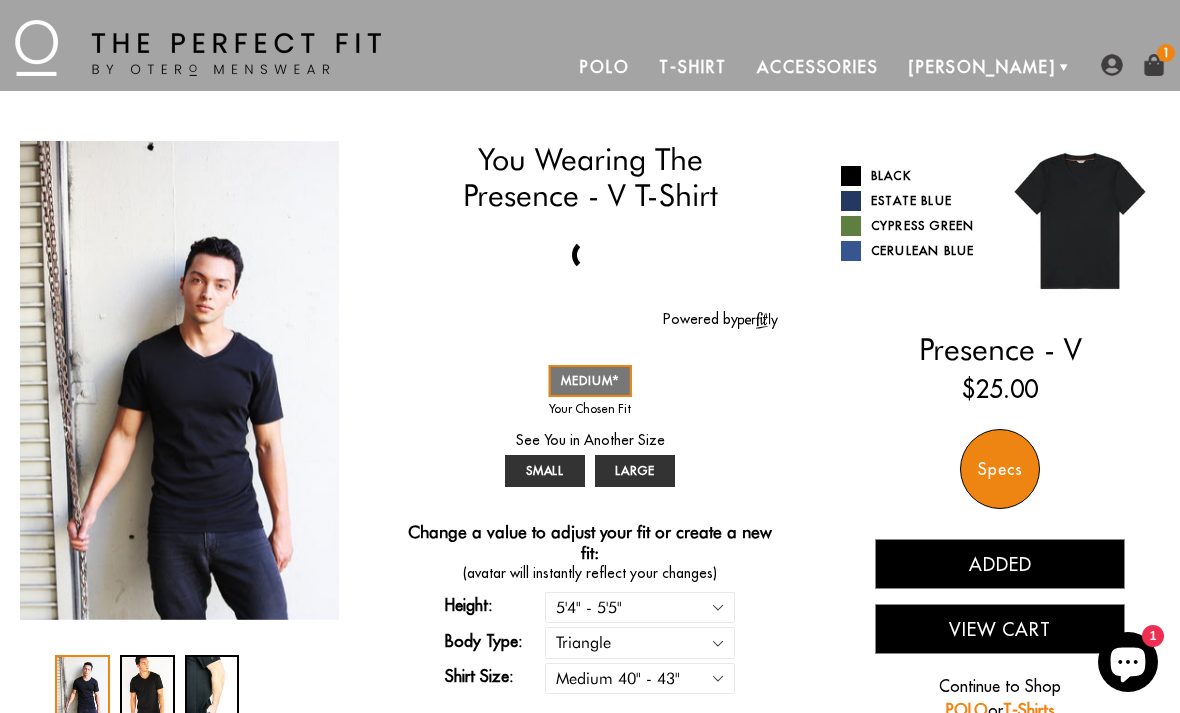 click on "Specs" at bounding box center [1000, 469] 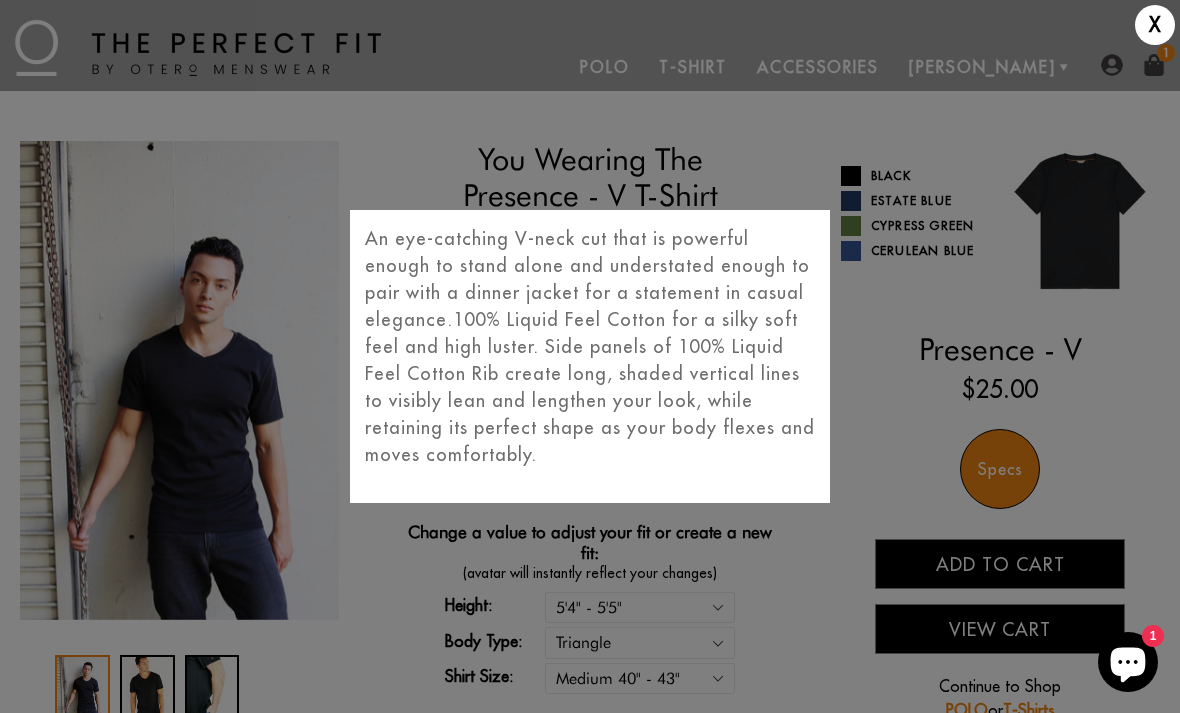 click on "X
An eye-catching V-neck cut that is powerful enough to stand alone and understated enough to pair with a dinner jacket for a statement in casual elegance.  100% Liquid Feel Cotton for a silky soft feel and high luster. Side panels of 100% Liquid Feel Cotton Rib create long, shaded vertical lines to visibly lean and lengthen your look, while retaining its perfect shape as your body flexes and moves comfortably." at bounding box center [590, 356] 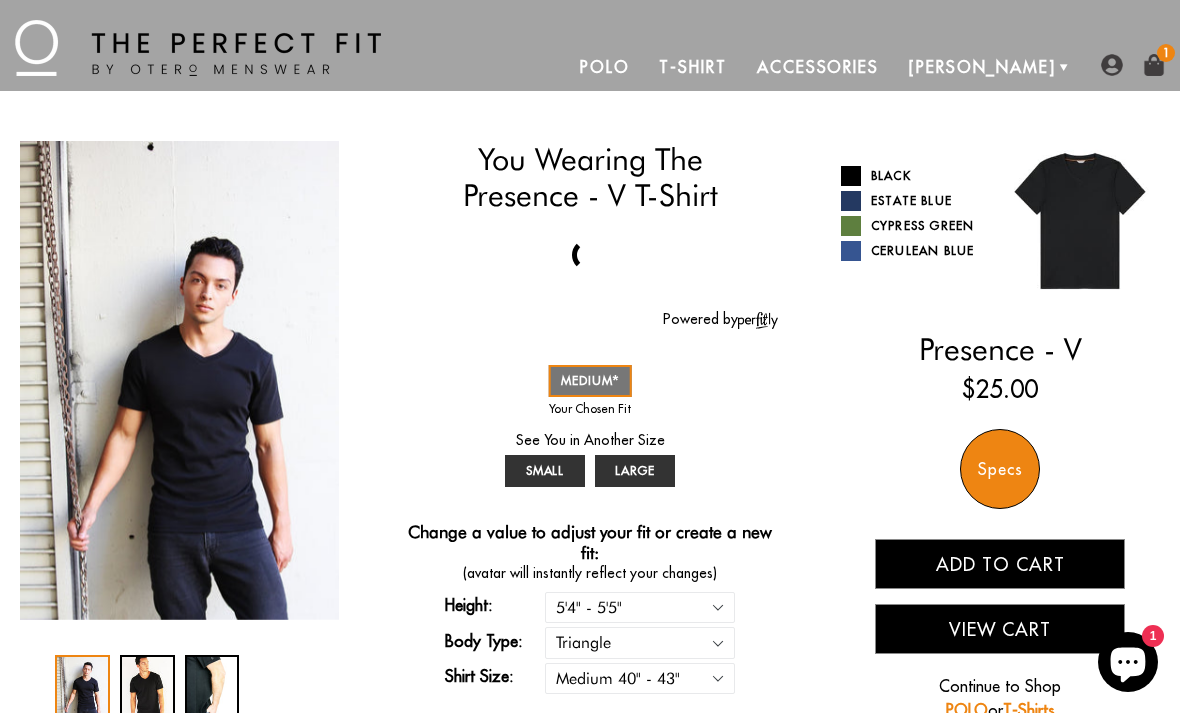 click on "Estate Blue" at bounding box center [913, 201] 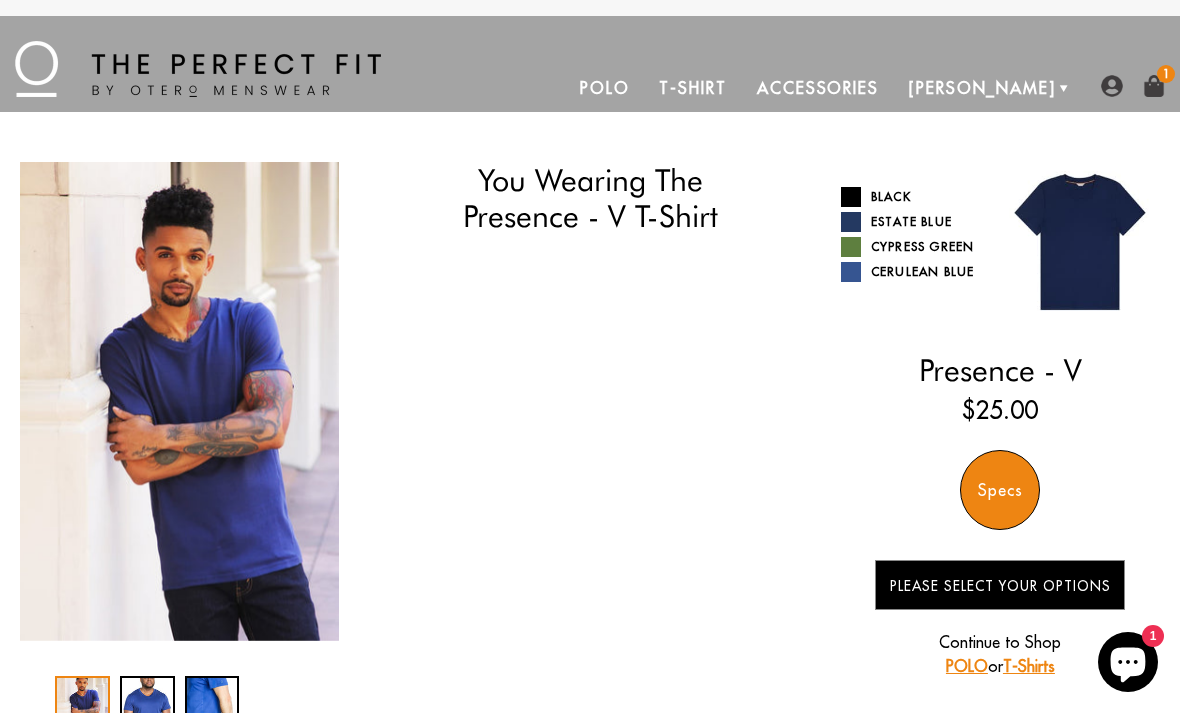 scroll, scrollTop: 0, scrollLeft: 0, axis: both 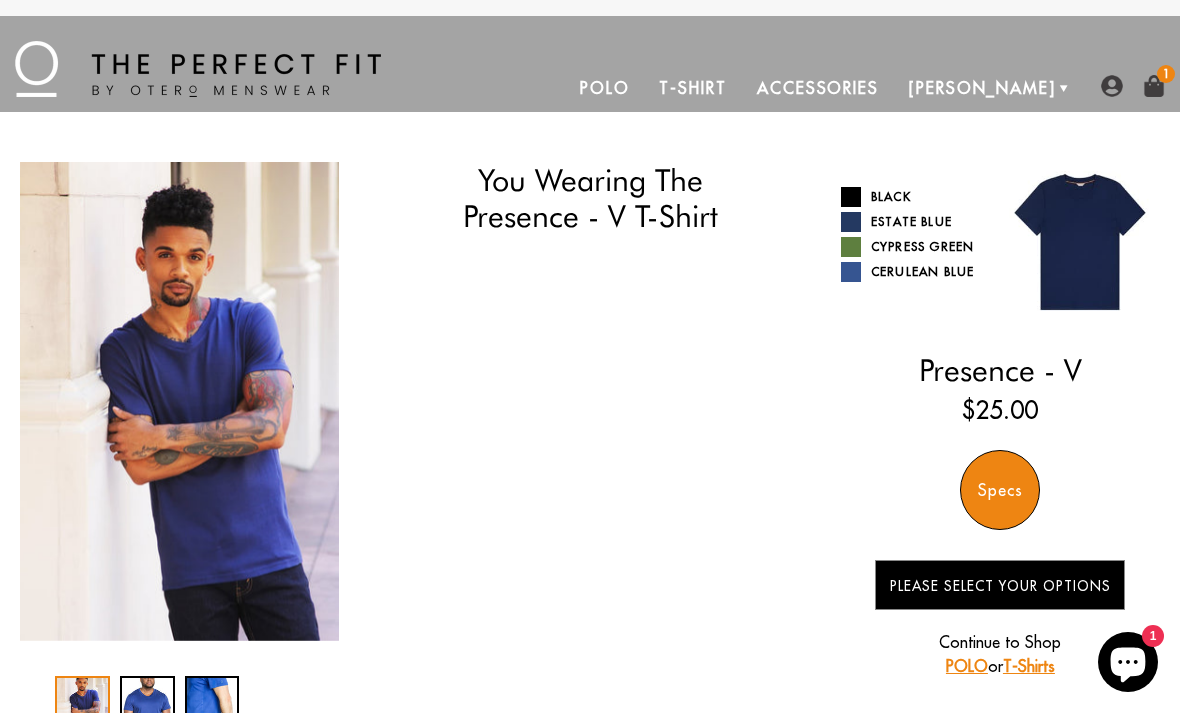 select on "triangle" 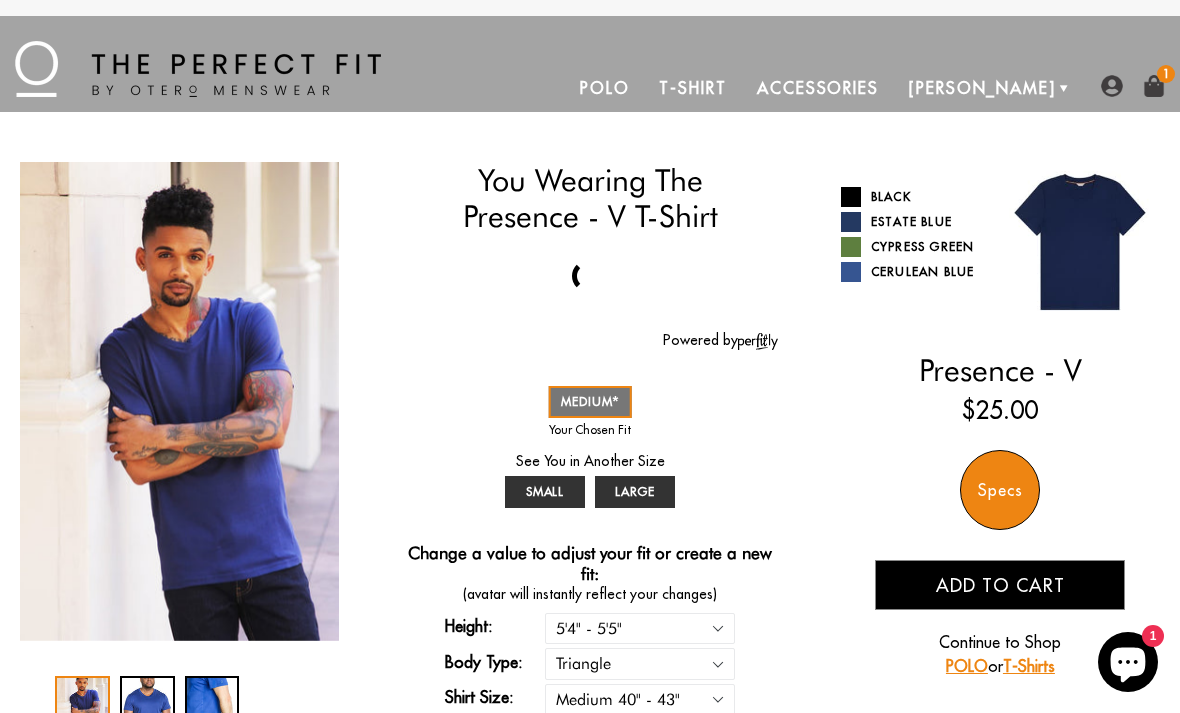 click on "Black" at bounding box center [913, 197] 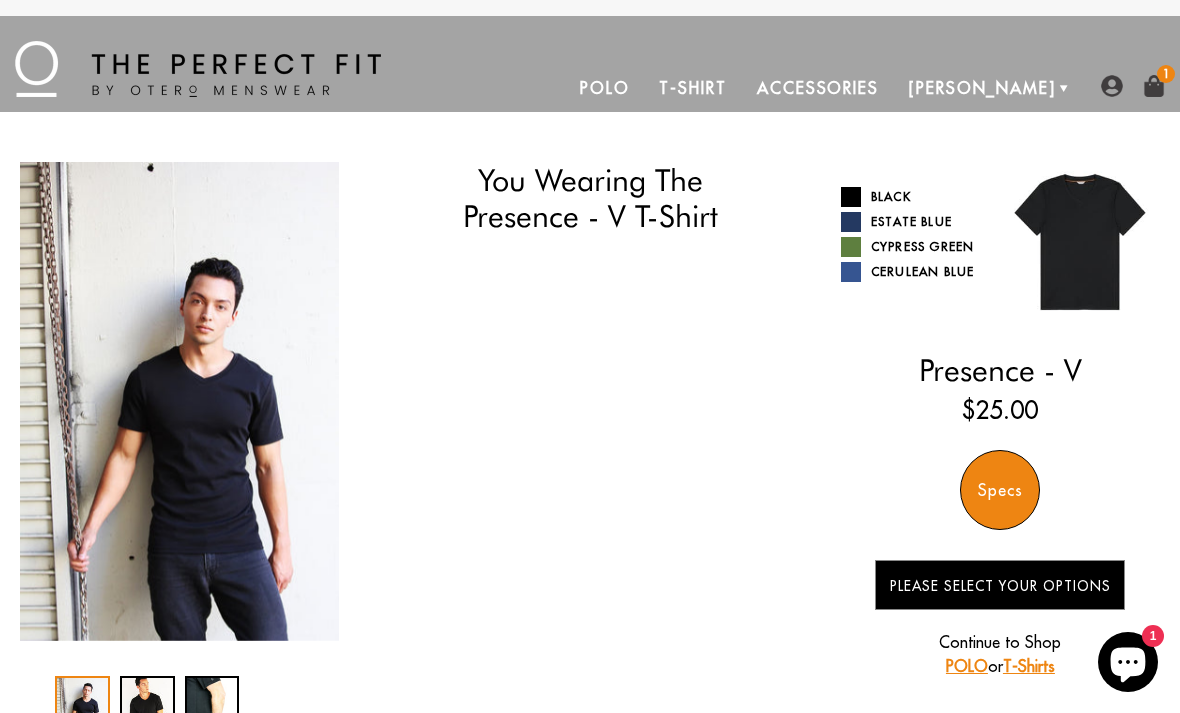 scroll, scrollTop: 0, scrollLeft: 0, axis: both 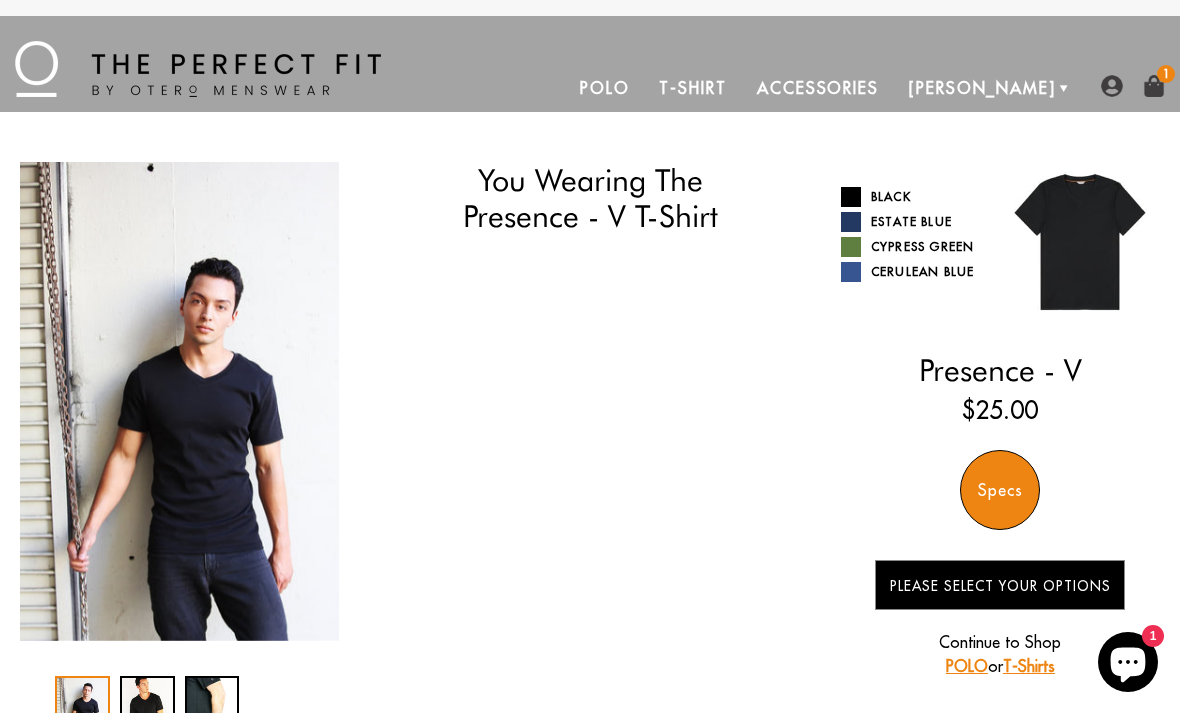 select on "triangle" 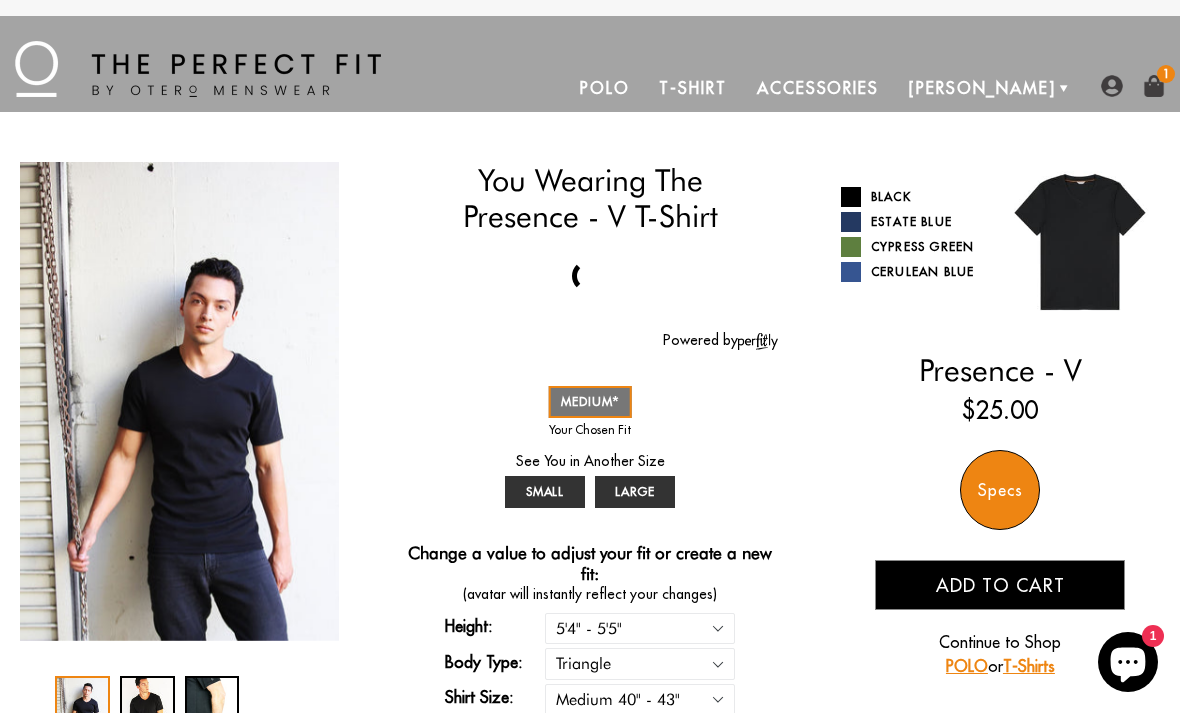 click on "Cypress Green" at bounding box center [913, 247] 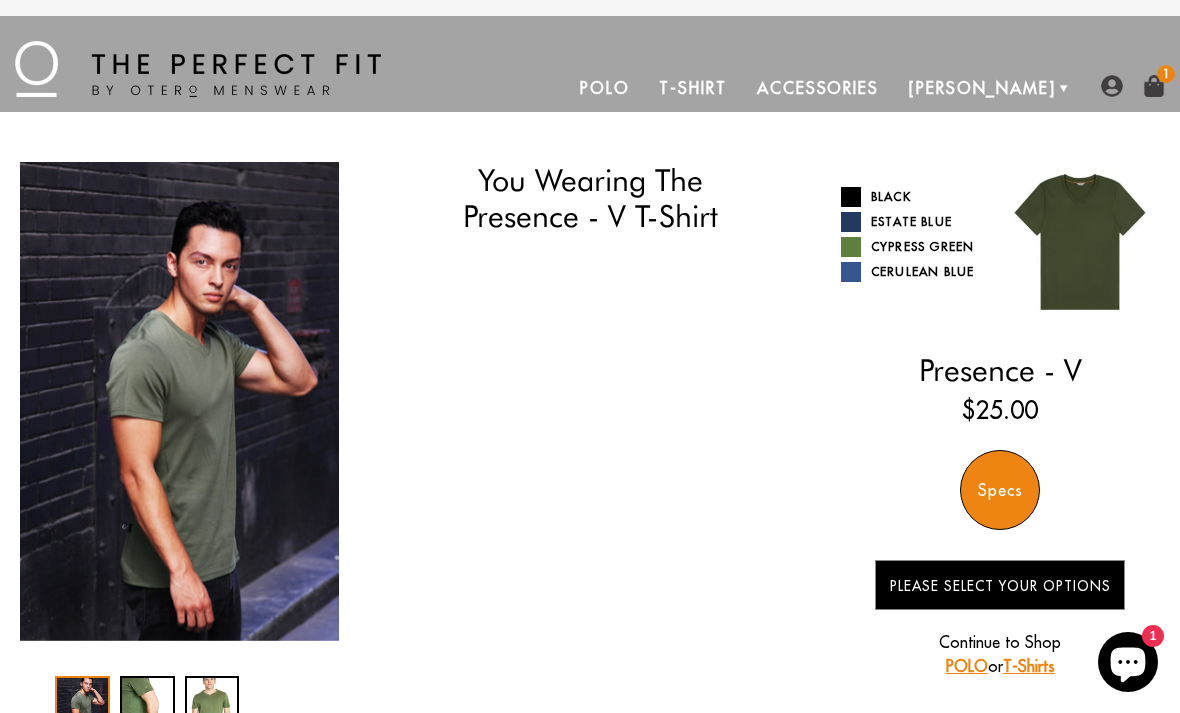 scroll, scrollTop: 0, scrollLeft: 0, axis: both 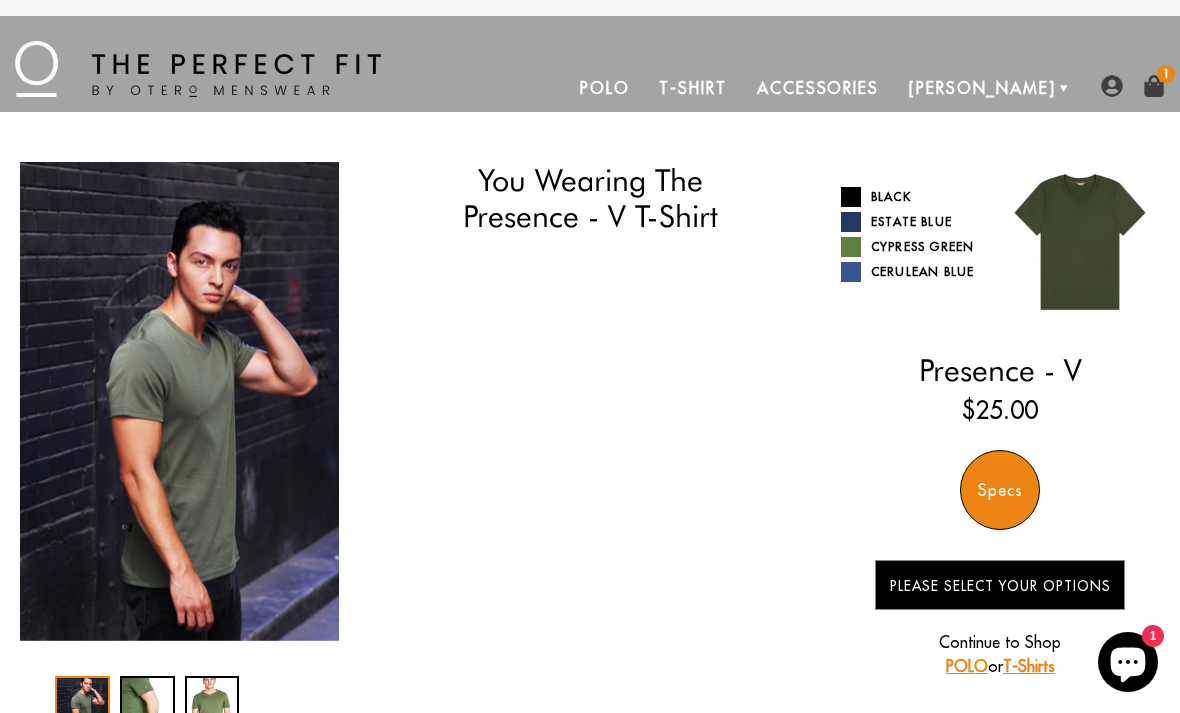 select on "triangle" 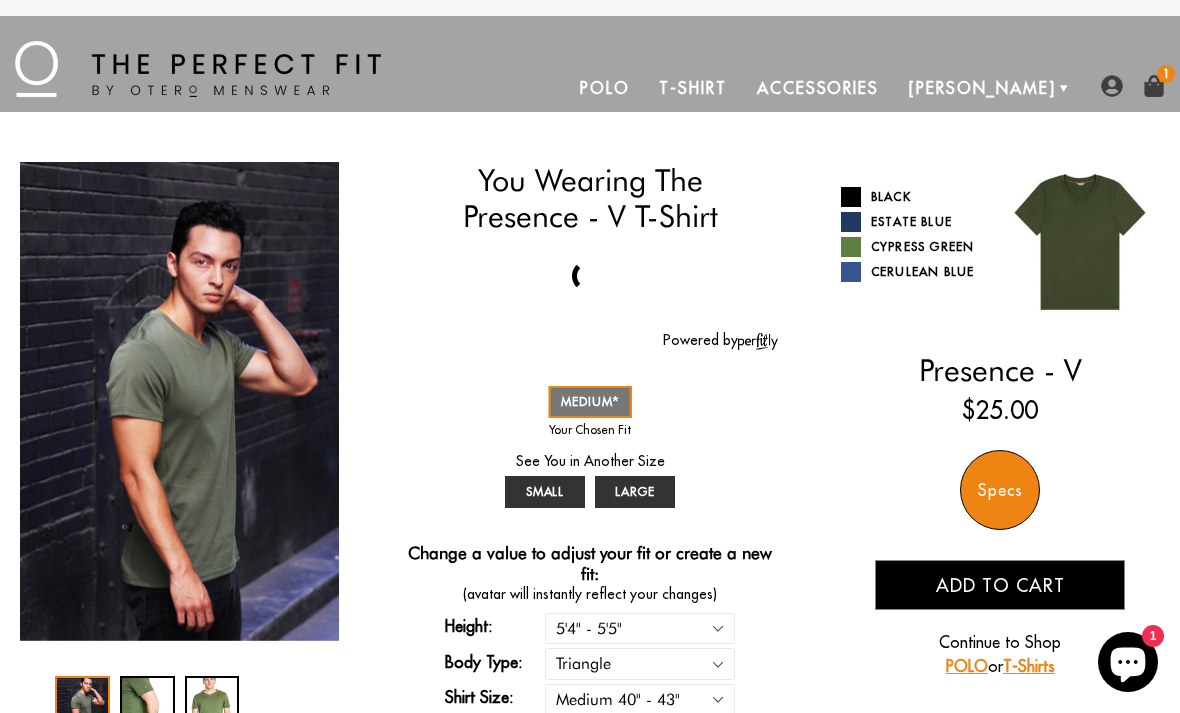 click at bounding box center [1154, 86] 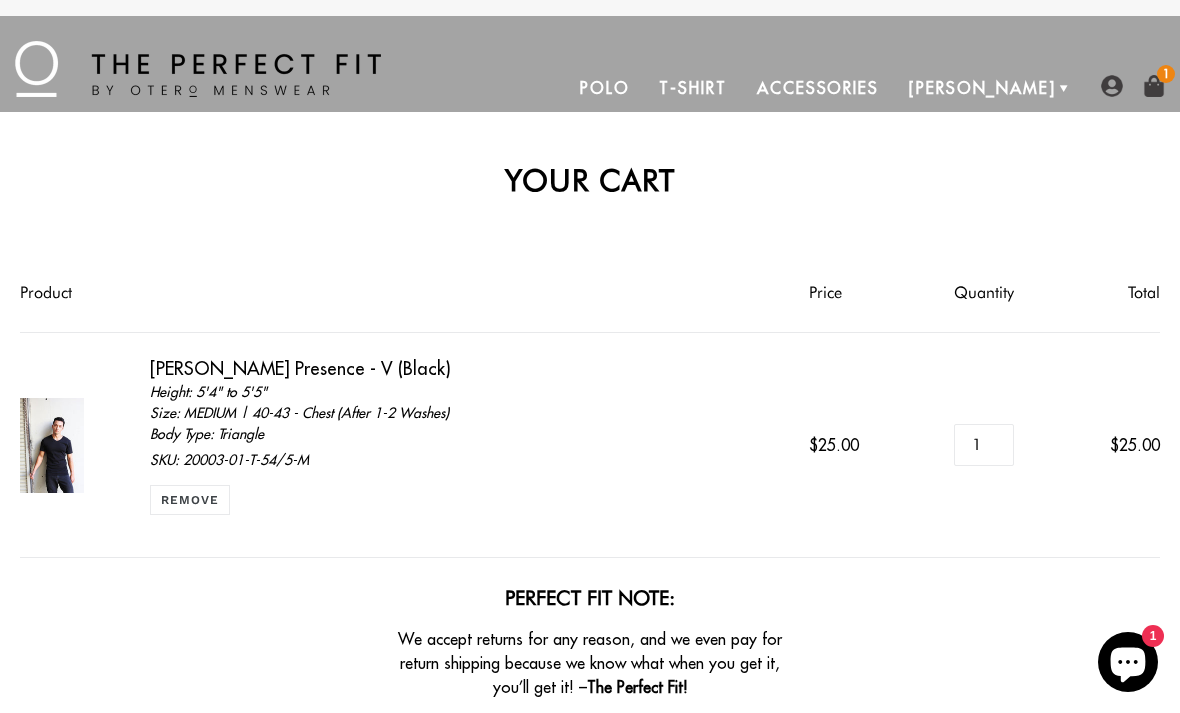 scroll, scrollTop: 0, scrollLeft: 0, axis: both 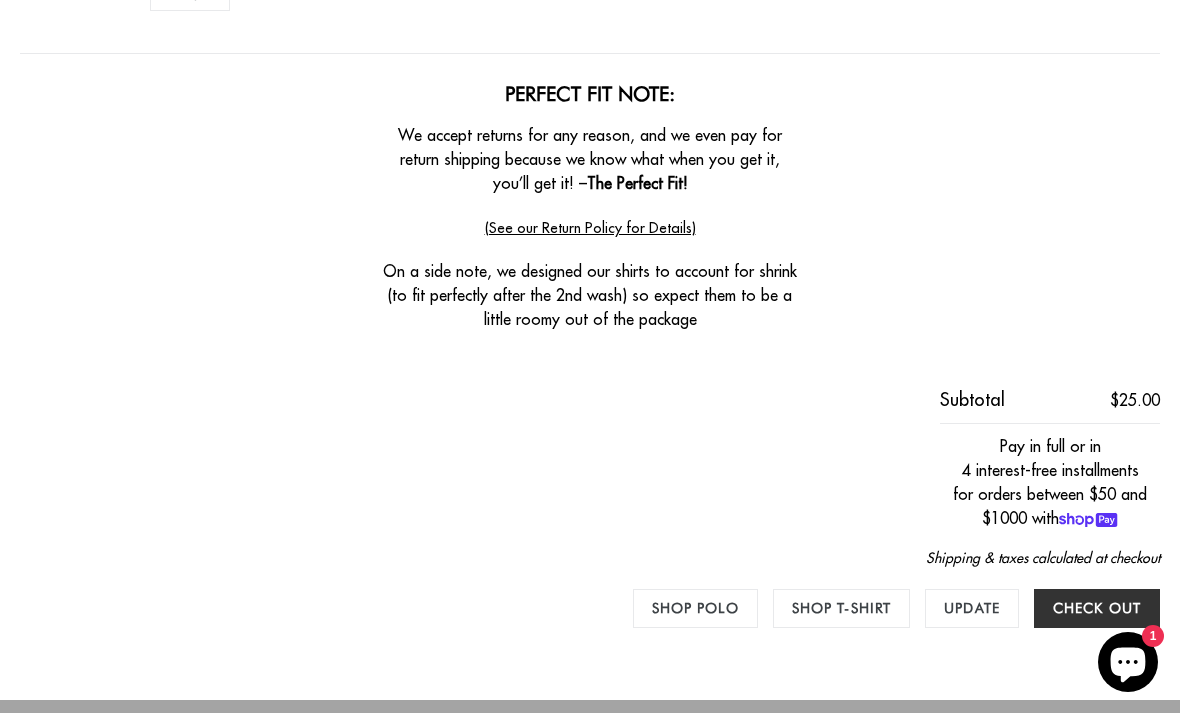 click on "Check out" at bounding box center (1097, 608) 